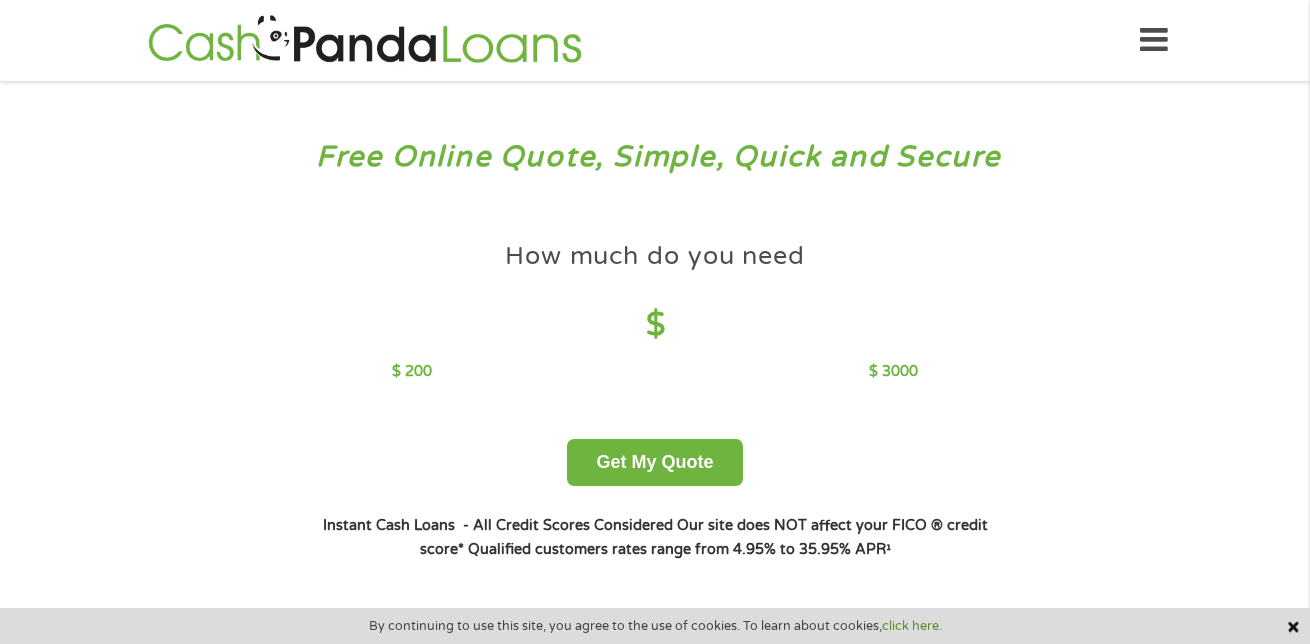 scroll, scrollTop: 0, scrollLeft: 0, axis: both 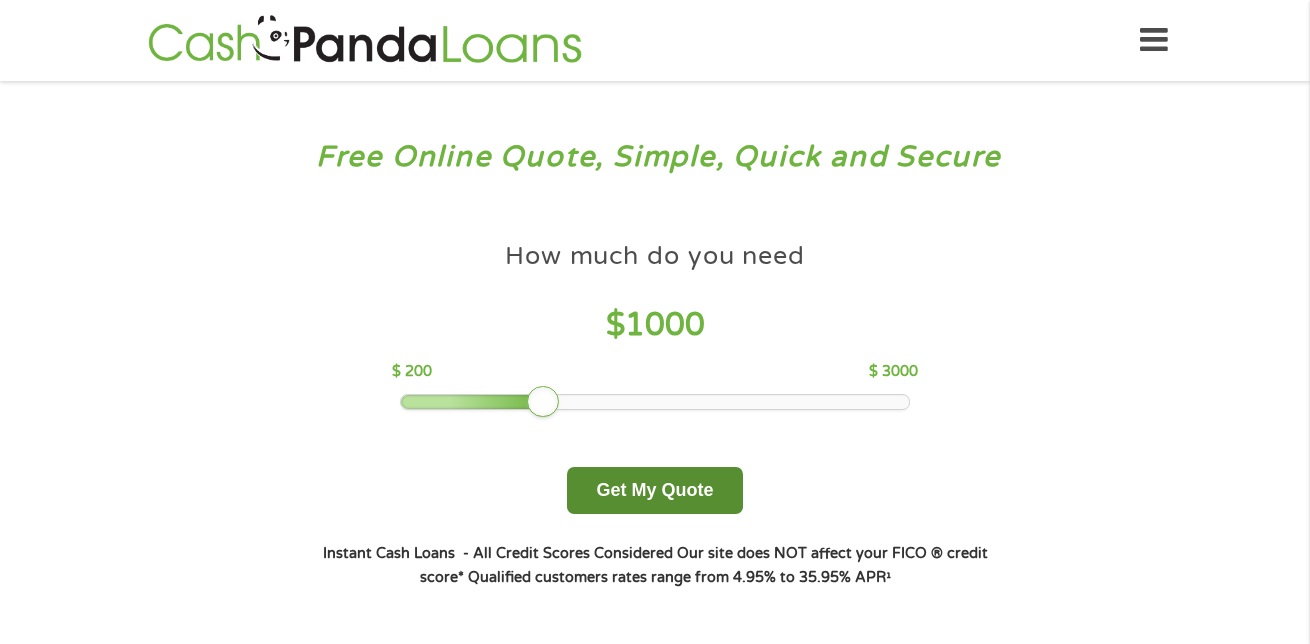 click on "Get My Quote" at bounding box center [654, 490] 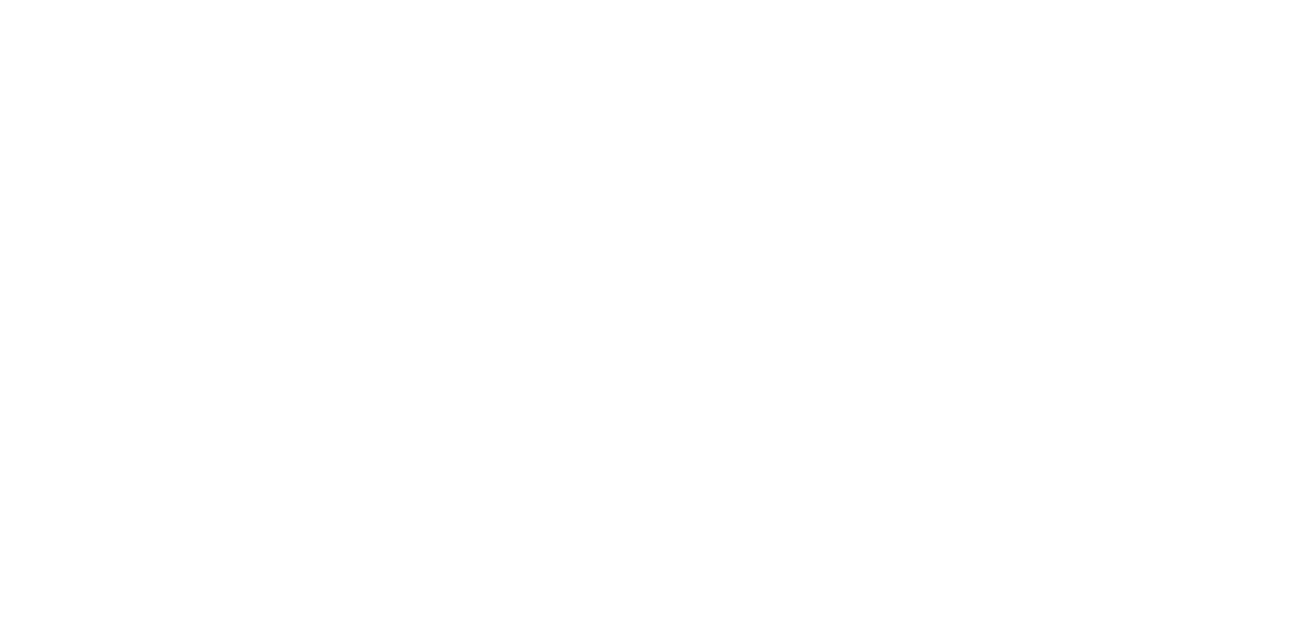 scroll, scrollTop: 0, scrollLeft: 0, axis: both 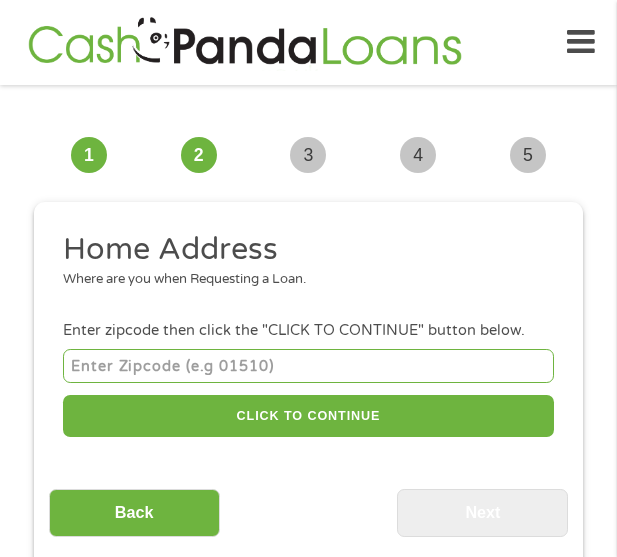 click at bounding box center [308, 365] 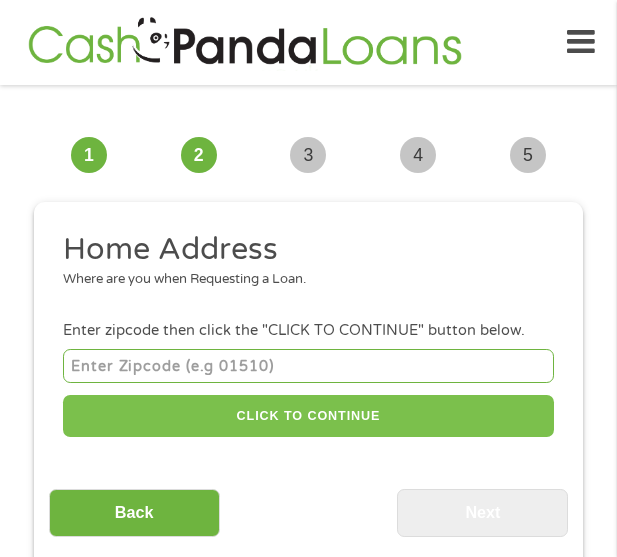 type on "[POSTAL_CODE]" 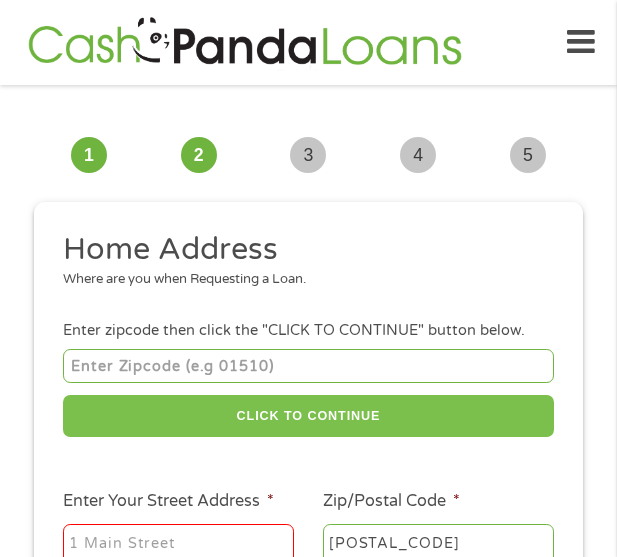 scroll, scrollTop: 100, scrollLeft: 0, axis: vertical 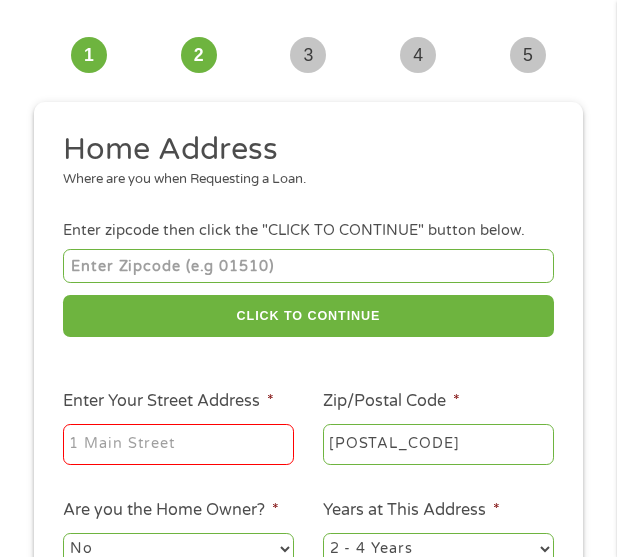 click on "Enter Your Street Address *" at bounding box center [178, 445] 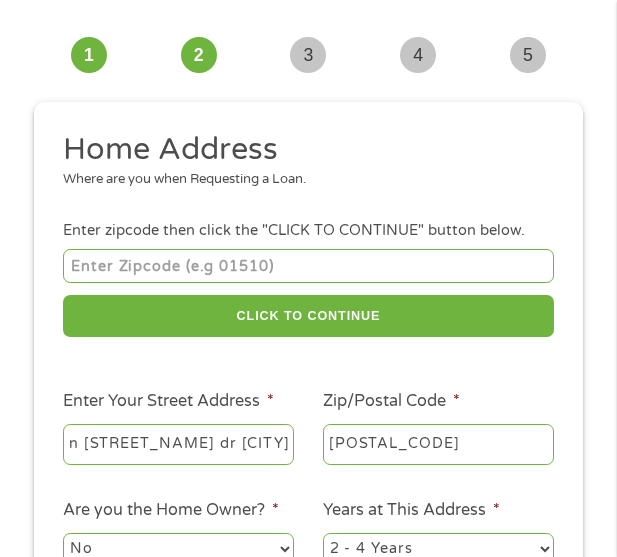scroll, scrollTop: 0, scrollLeft: 108, axis: horizontal 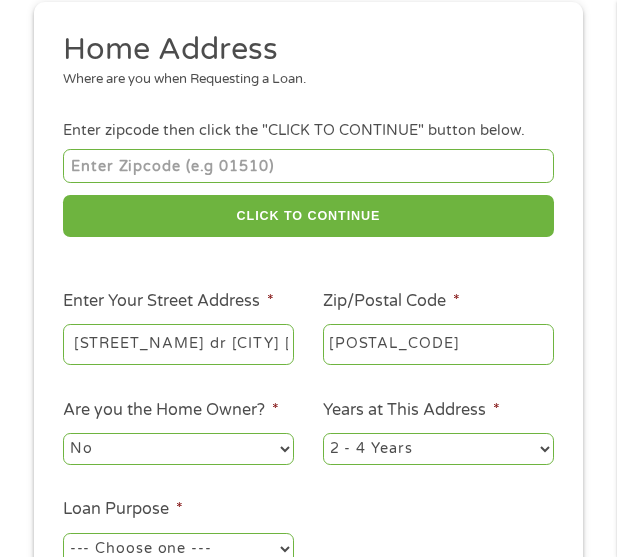 type on "[NUMBER] n [STREET_NAME] dr [CITY] [STATE] [POSTAL_CODE]" 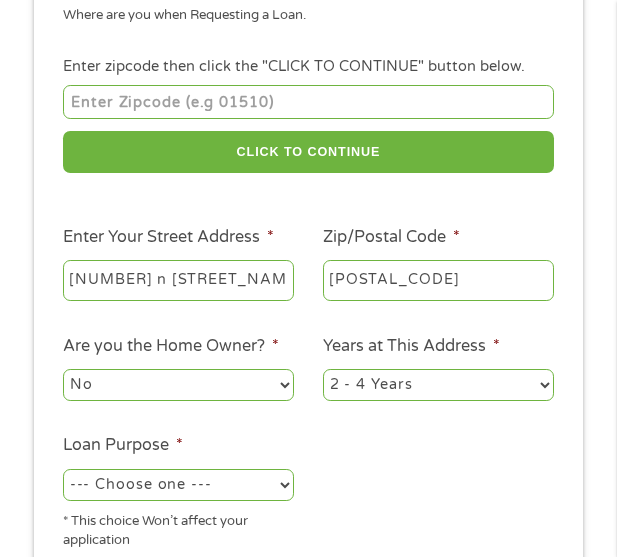 scroll, scrollTop: 300, scrollLeft: 0, axis: vertical 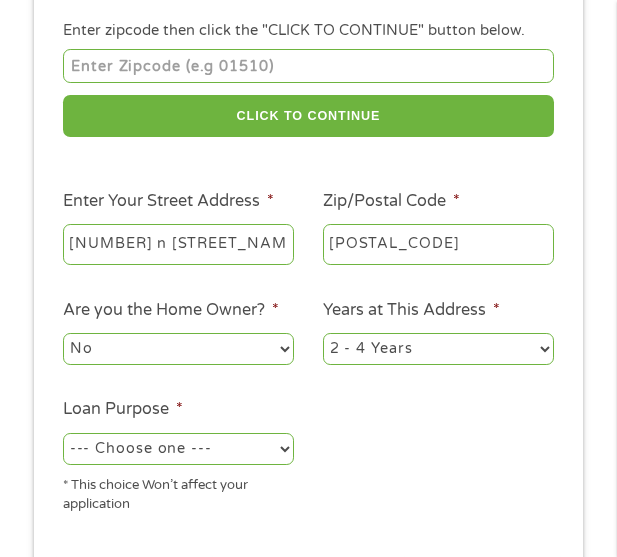 click on "No Yes" at bounding box center [178, 349] 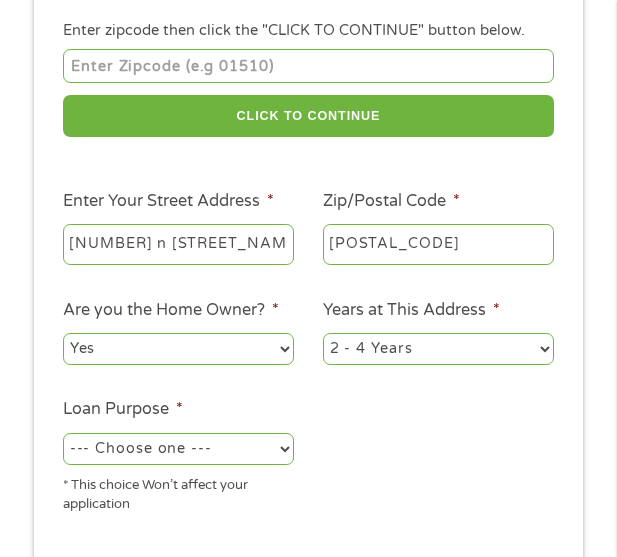 click on "No Yes" at bounding box center (178, 349) 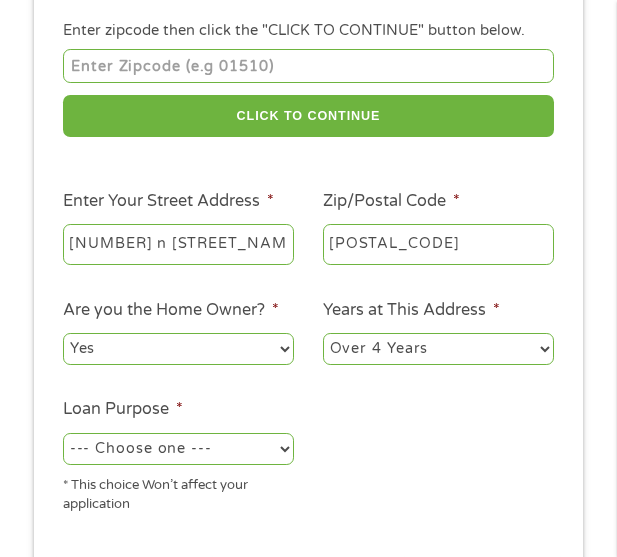 click on "1 Year or less 1 - 2 Years 2 - 4 Years Over 4 Years" at bounding box center [438, 349] 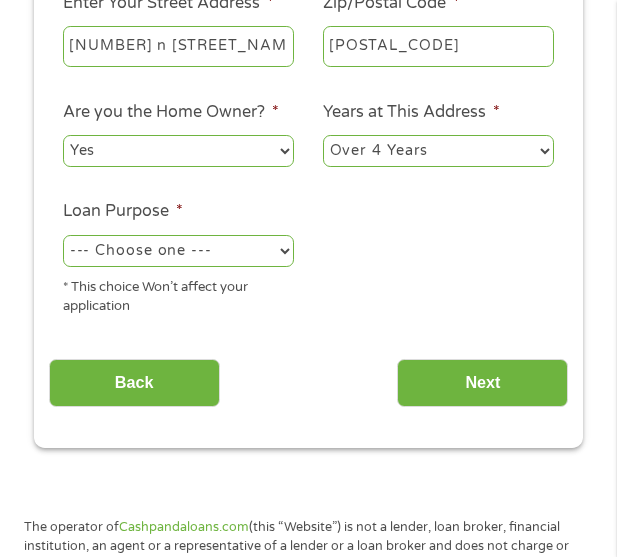 scroll, scrollTop: 500, scrollLeft: 0, axis: vertical 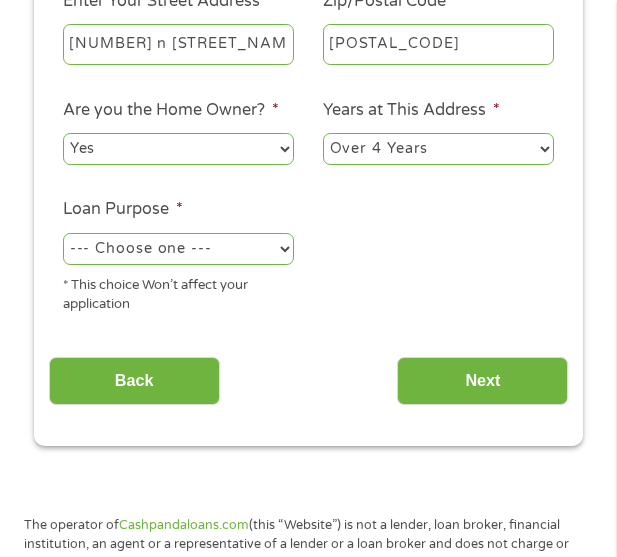click on "--- Choose one --- Pay Bills Debt Consolidation Home Improvement Major Purchase Car Loan Short Term Cash Medical Expenses Other" at bounding box center (178, 249) 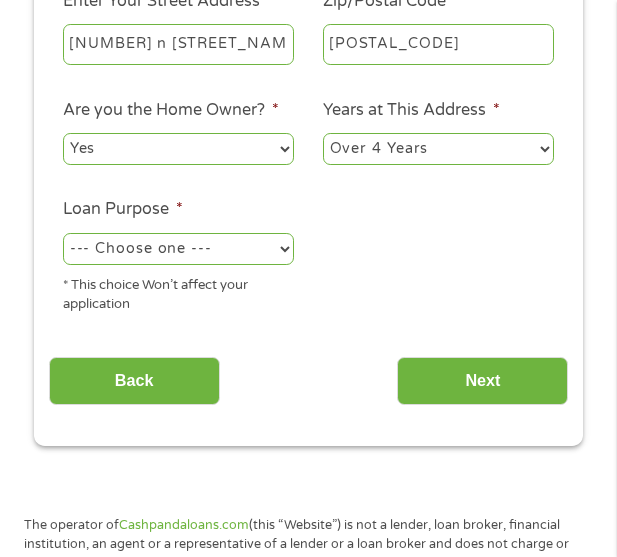 select on "other" 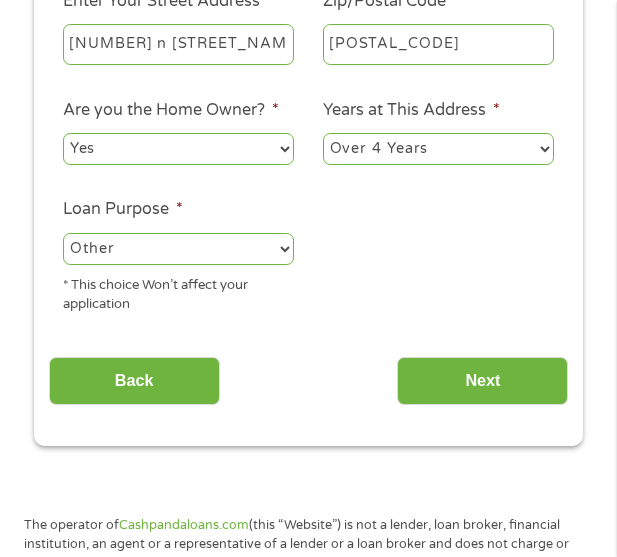 click on "--- Choose one --- Pay Bills Debt Consolidation Home Improvement Major Purchase Car Loan Short Term Cash Medical Expenses Other" at bounding box center (178, 249) 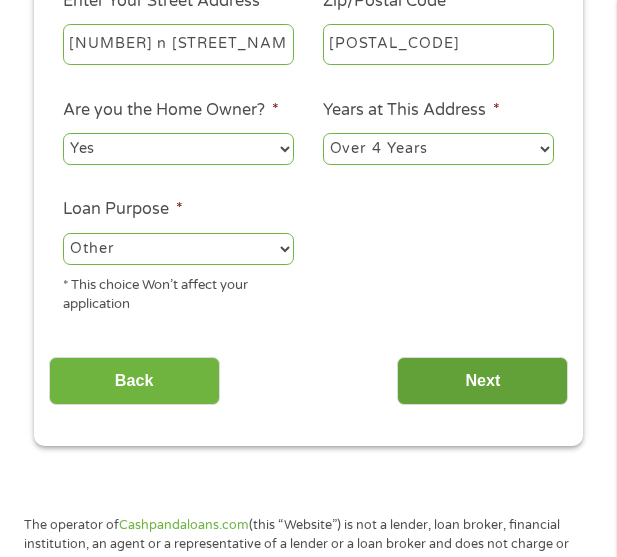 click on "Next" at bounding box center (482, 381) 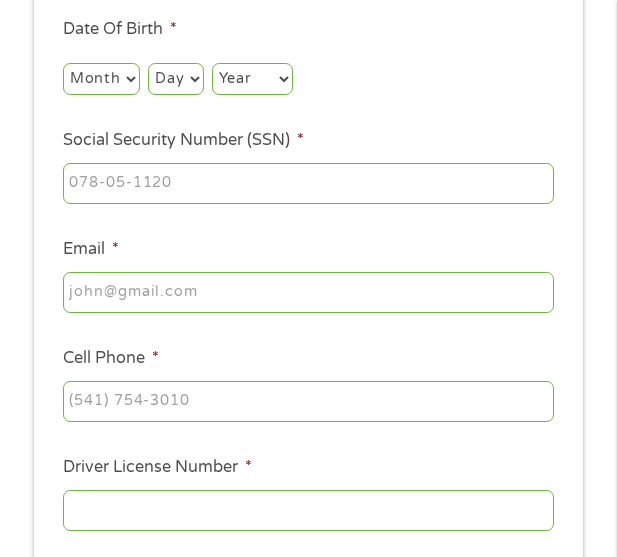 scroll, scrollTop: 8, scrollLeft: 8, axis: both 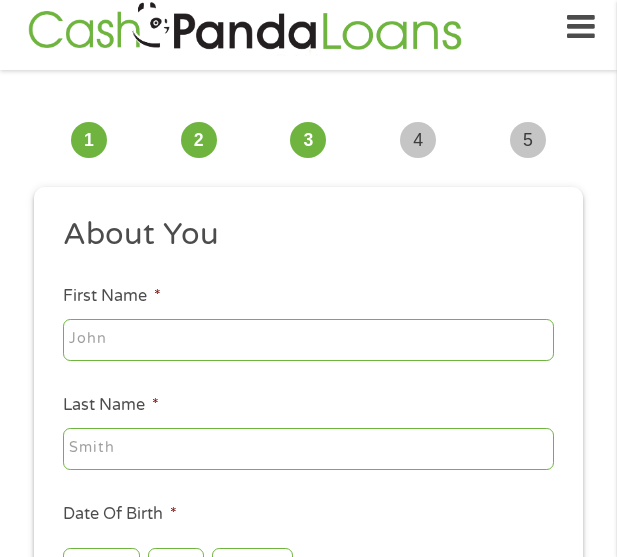 click on "First Name *" at bounding box center [308, 340] 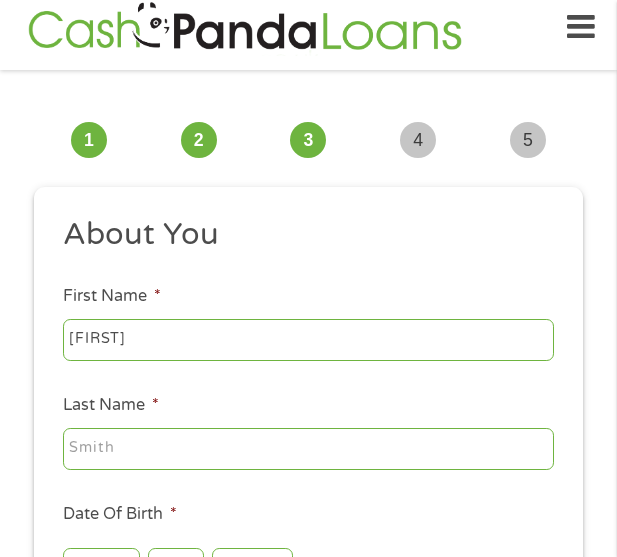 type on "[FIRST]" 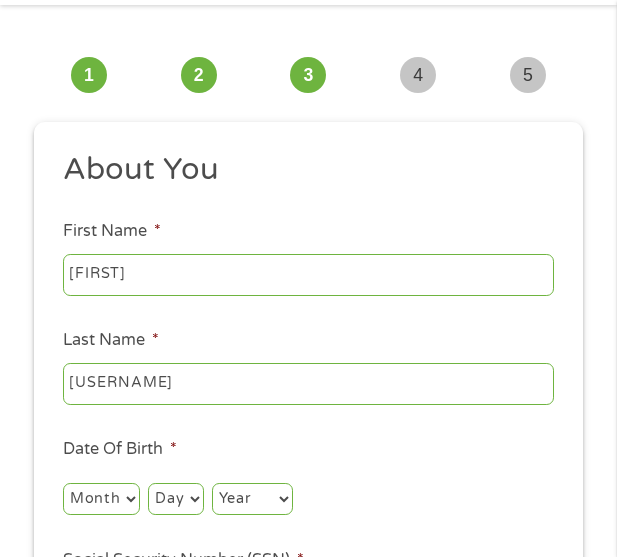 scroll, scrollTop: 115, scrollLeft: 0, axis: vertical 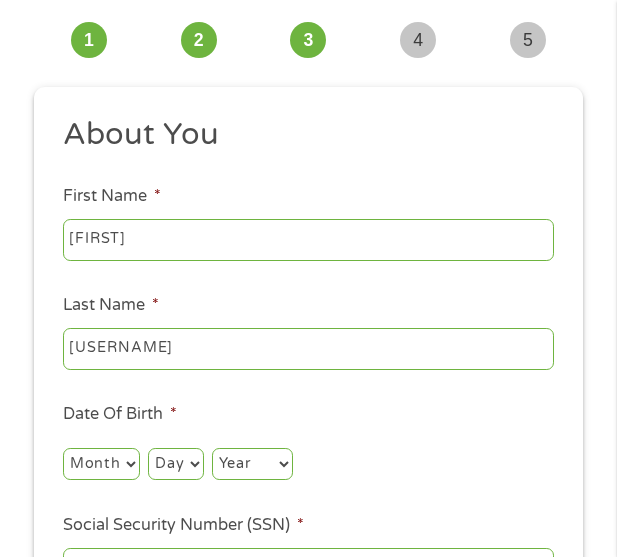 type on "[USERNAME]" 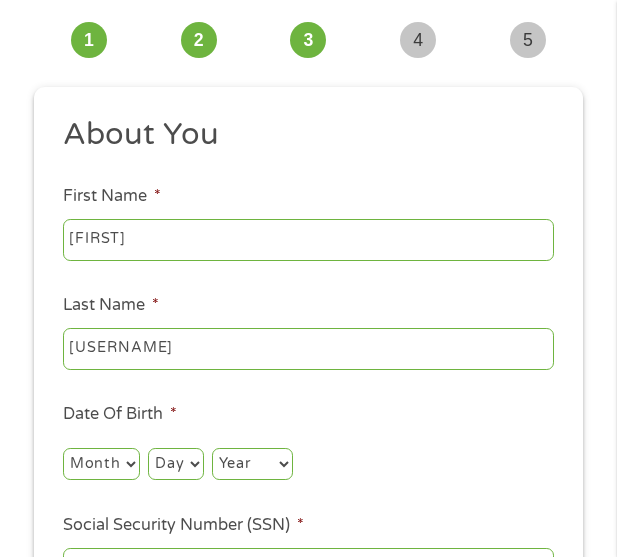select on "8" 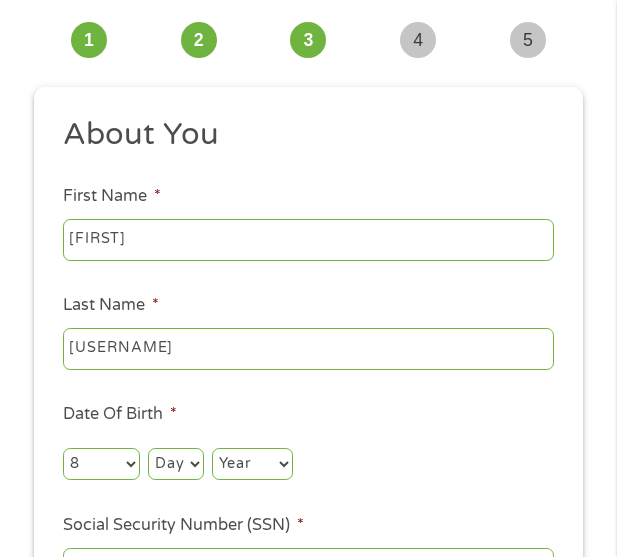 click on "Month 1 2 3 4 5 6 7 8 9 10 11 12" at bounding box center (101, 464) 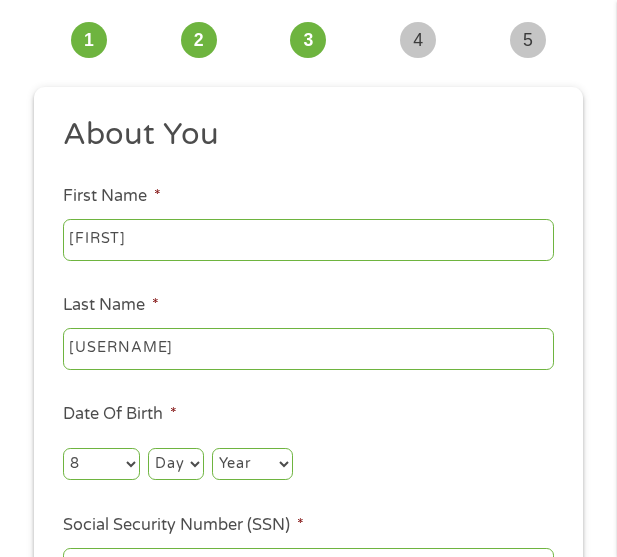 click on "Day 1 2 3 4 5 6 7 8 9 10 11 12 13 14 15 16 17 18 19 20 21 22 23 24 25 26 27 28 29 30 31" at bounding box center [175, 464] 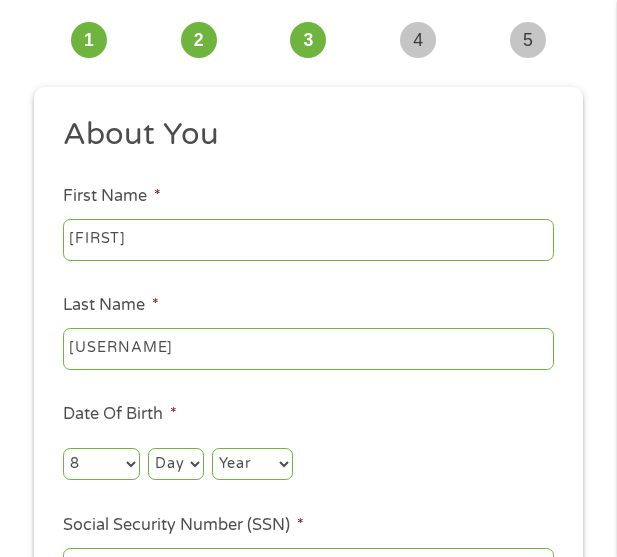 select on "22" 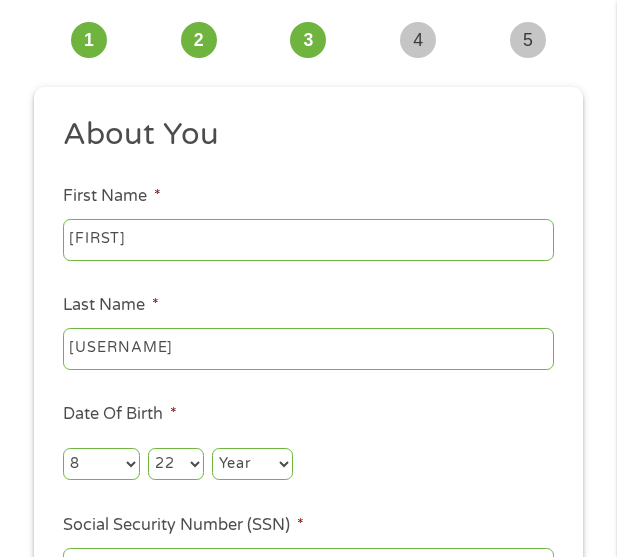 click on "Day 1 2 3 4 5 6 7 8 9 10 11 12 13 14 15 16 17 18 19 20 21 22 23 24 25 26 27 28 29 30 31" at bounding box center (175, 464) 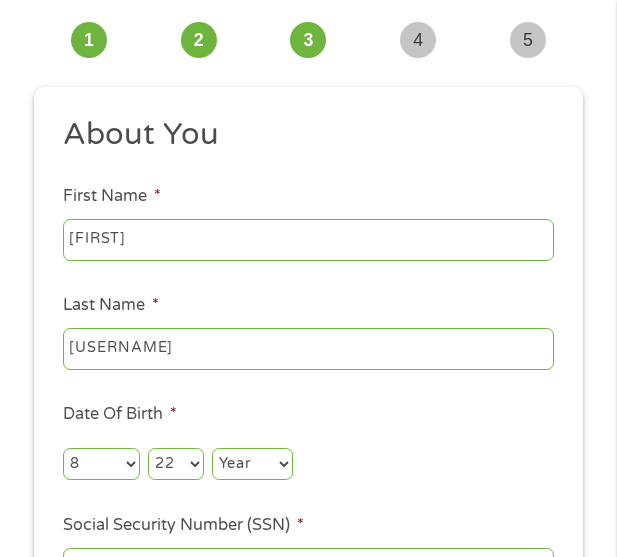 click on "Year 2007 2006 2005 2004 2003 2002 2001 2000 1999 1998 1997 1996 1995 1994 1993 1992 1991 1990 1989 1988 1987 1986 1985 1984 1983 1982 1981 1980 1979 1978 1977 1976 1975 1974 1973 1972 1971 1970 1969 1968 1967 1966 1965 1964 1963 1962 1961 1960 1959 1958 1957 1956 1955 1954 1953 1952 1951 1950 1949 1948 1947 1946 1945 1944 1943 1942 1941 1940 1939 1938 1937 1936 1935 1934 1933 1932 1931 1930 1929 1928 1927 1926 1925 1924 1923 1922 1921 1920" at bounding box center [252, 464] 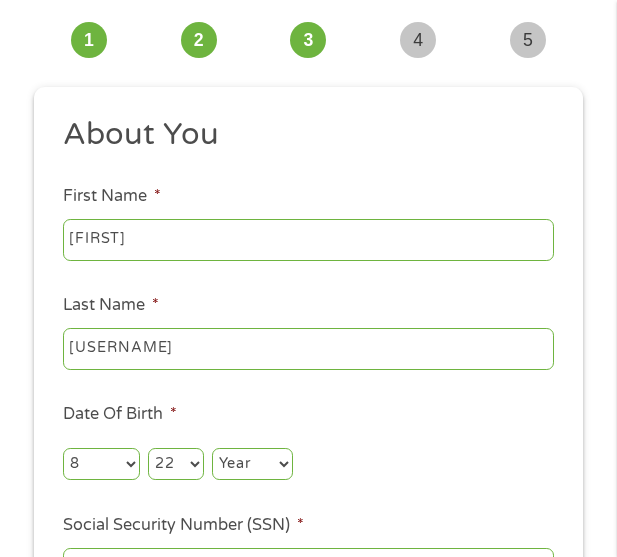 select on "1982" 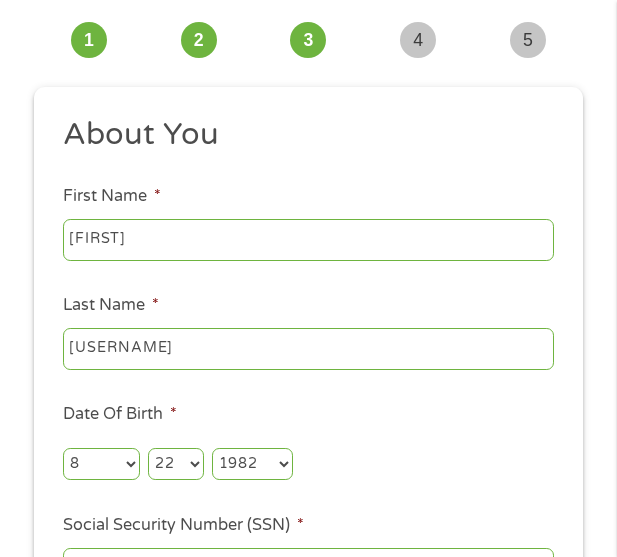 click on "Year 2007 2006 2005 2004 2003 2002 2001 2000 1999 1998 1997 1996 1995 1994 1993 1992 1991 1990 1989 1988 1987 1986 1985 1984 1983 1982 1981 1980 1979 1978 1977 1976 1975 1974 1973 1972 1971 1970 1969 1968 1967 1966 1965 1964 1963 1962 1961 1960 1959 1958 1957 1956 1955 1954 1953 1952 1951 1950 1949 1948 1947 1946 1945 1944 1943 1942 1941 1940 1939 1938 1937 1936 1935 1934 1933 1932 1931 1930 1929 1928 1927 1926 1925 1924 1923 1922 1921 1920" at bounding box center (252, 464) 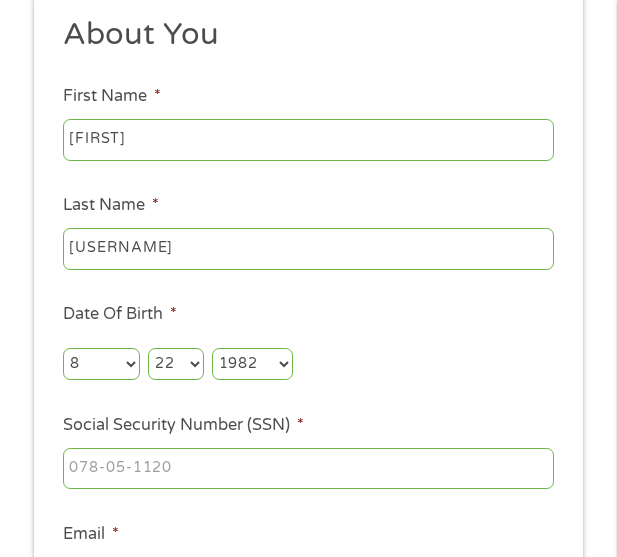scroll, scrollTop: 315, scrollLeft: 0, axis: vertical 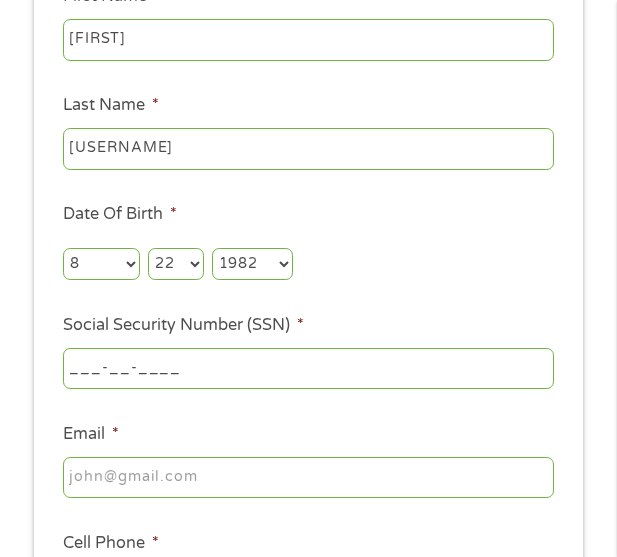 click on "___-__-____" at bounding box center [308, 369] 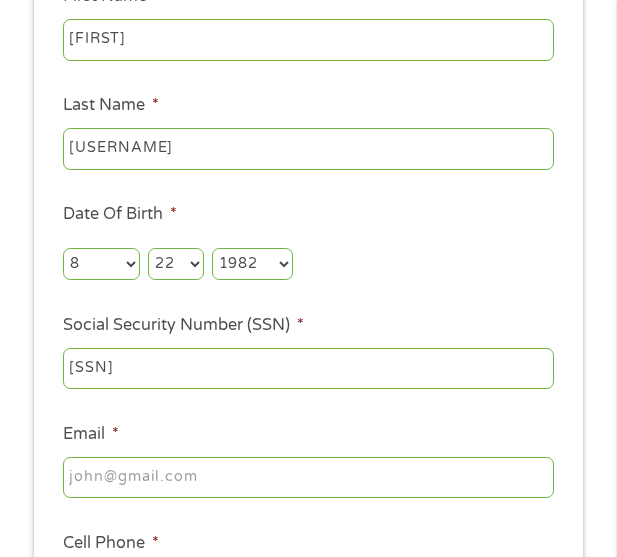 type on "[SSN]" 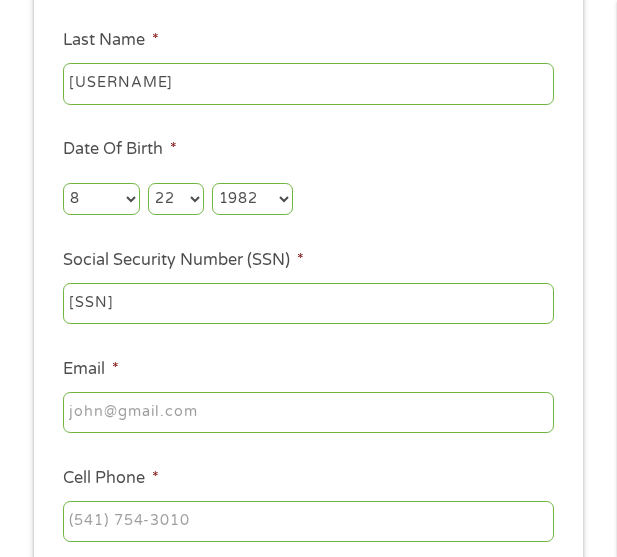 scroll, scrollTop: 415, scrollLeft: 0, axis: vertical 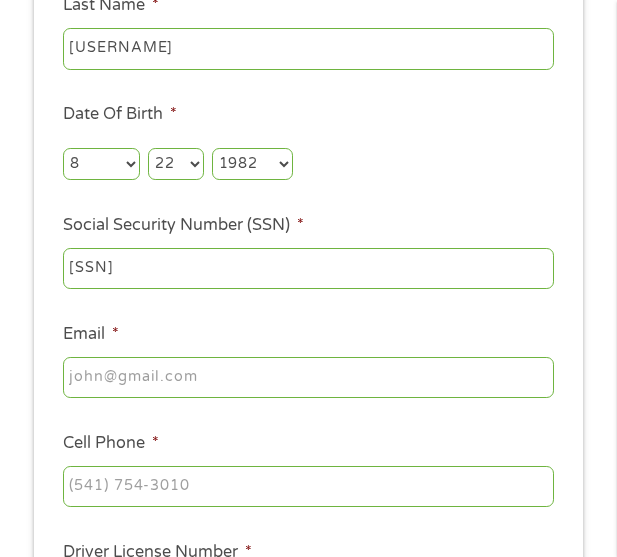 click on "Email *" at bounding box center [308, 378] 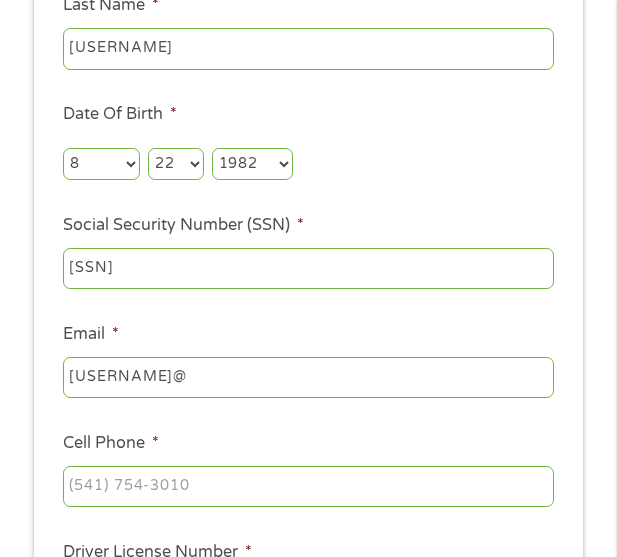 click on "[USERNAME]@" at bounding box center (308, 378) 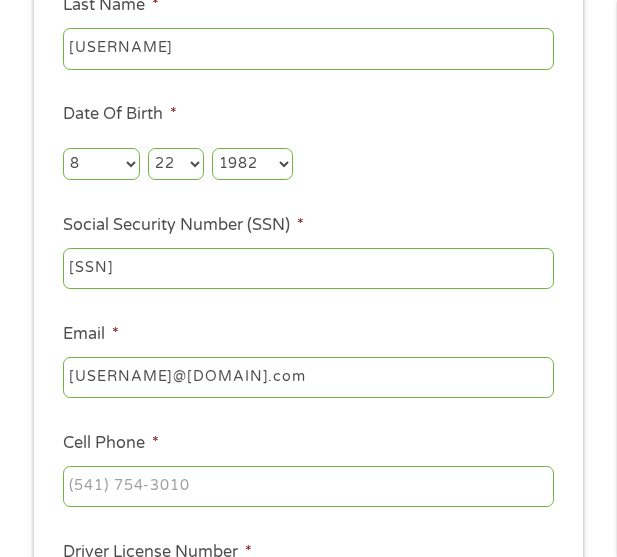 type on "[USERNAME]@[DOMAIN].com" 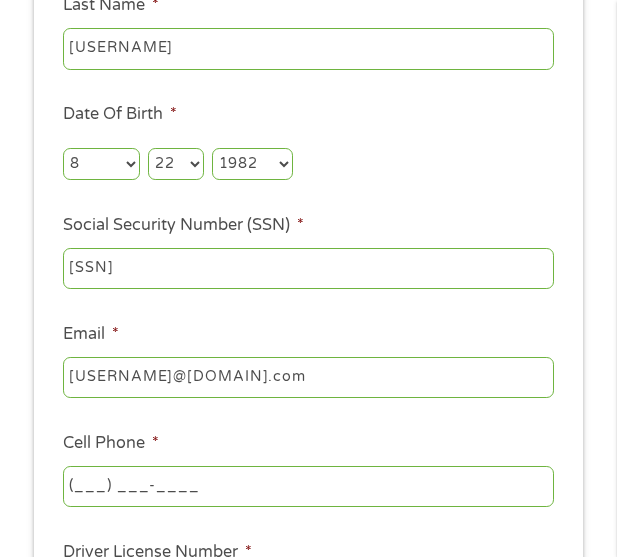 click on "(___) ___-____" at bounding box center (308, 487) 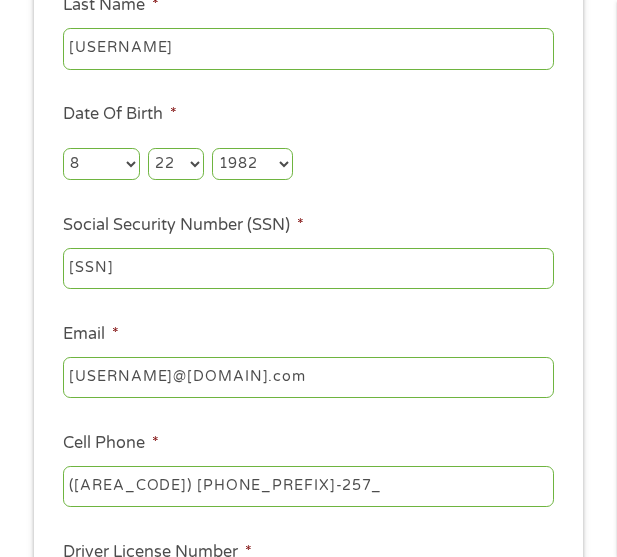 type on "([AREA_CODE]) [PHONE_PREFIX]-2571" 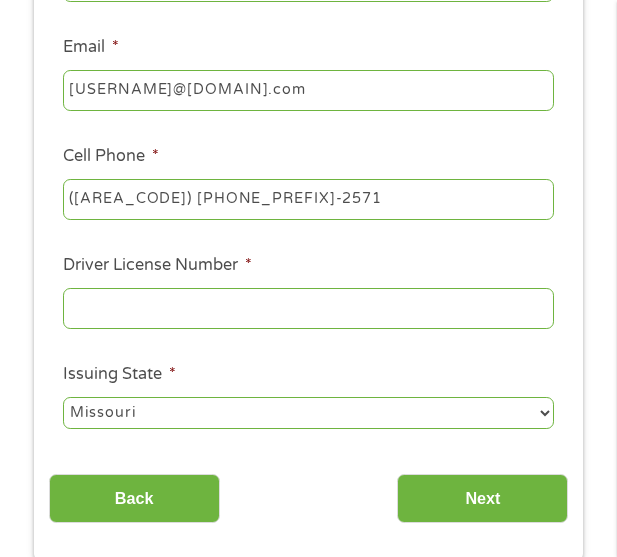scroll, scrollTop: 715, scrollLeft: 0, axis: vertical 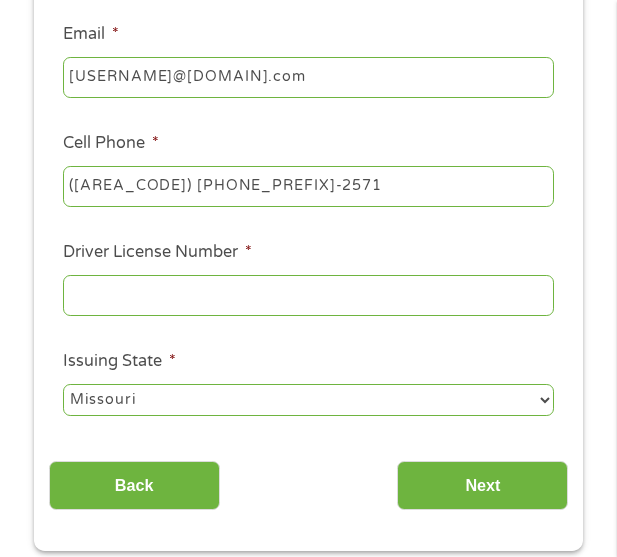 click on "Driver License Number *" at bounding box center (308, 296) 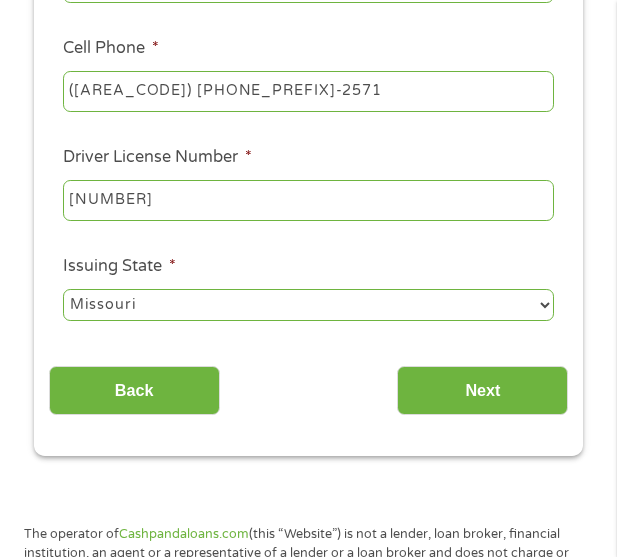 scroll, scrollTop: 815, scrollLeft: 0, axis: vertical 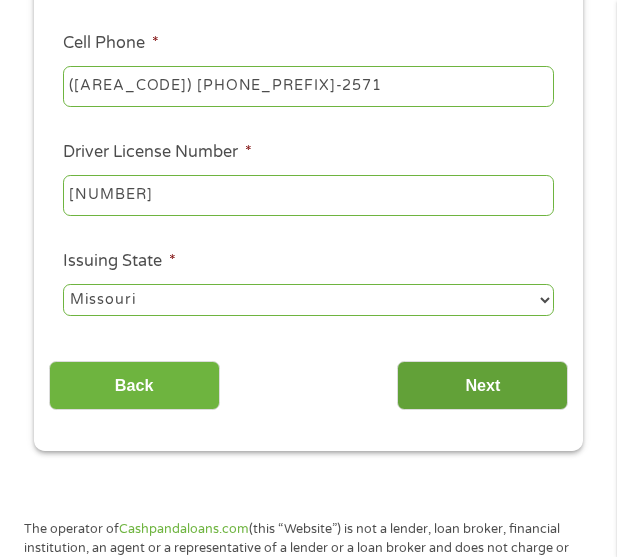 type on "[NUMBER]" 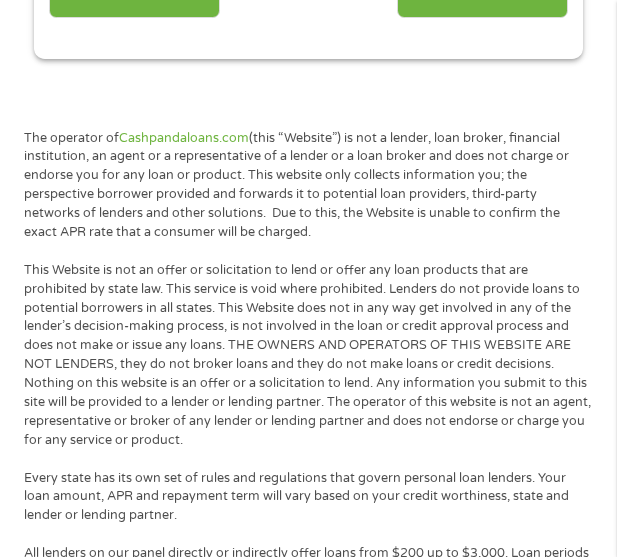 scroll, scrollTop: 8, scrollLeft: 8, axis: both 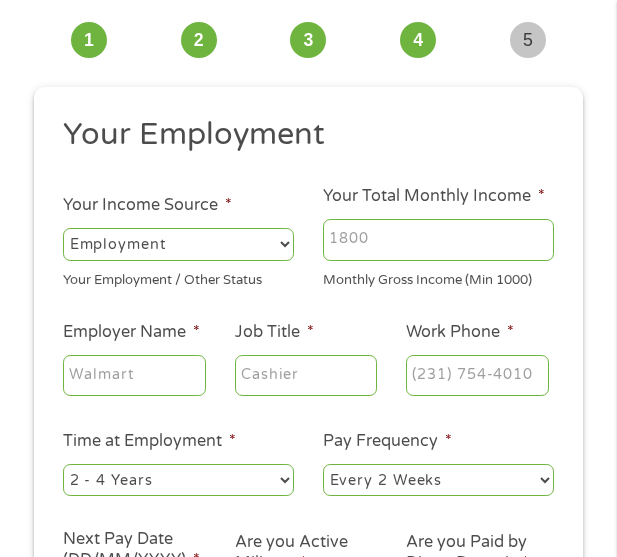 click on "Your Total Monthly Income *" at bounding box center (438, 240) 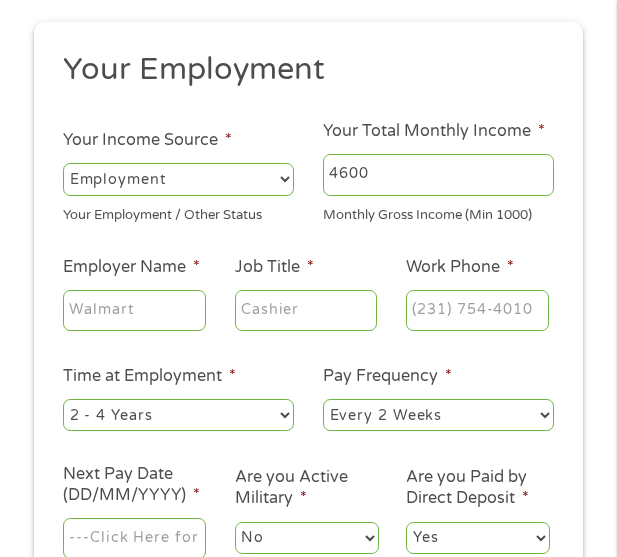 scroll, scrollTop: 215, scrollLeft: 0, axis: vertical 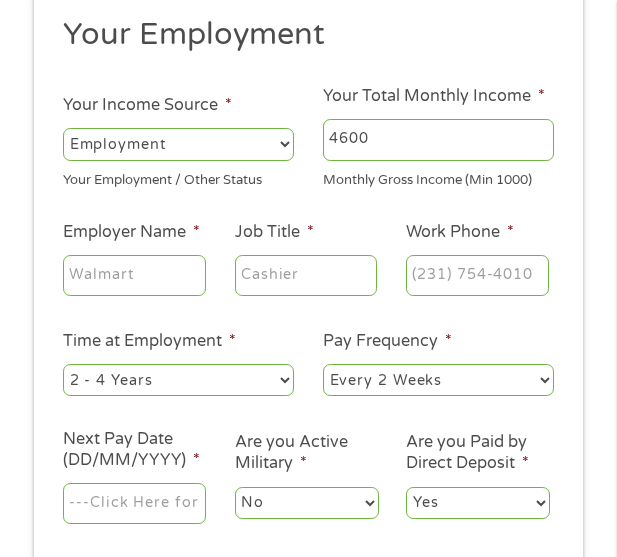 type on "4600" 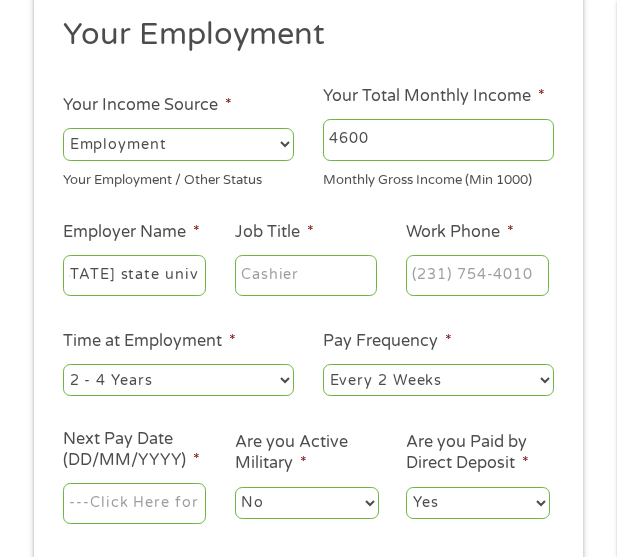 scroll, scrollTop: 0, scrollLeft: 0, axis: both 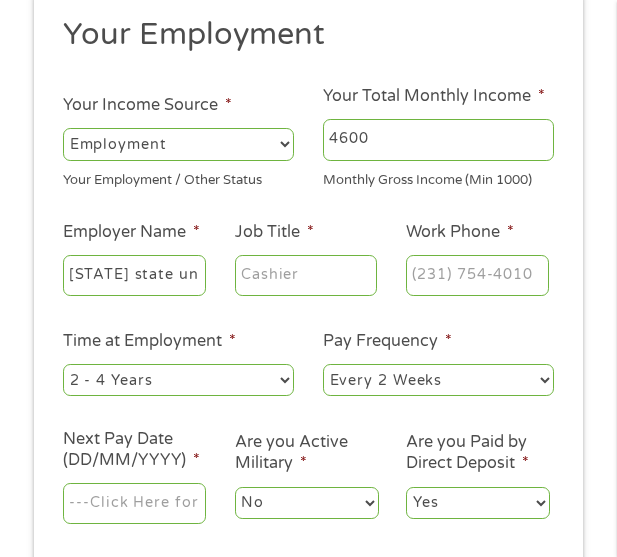 type on "[STATE] state university" 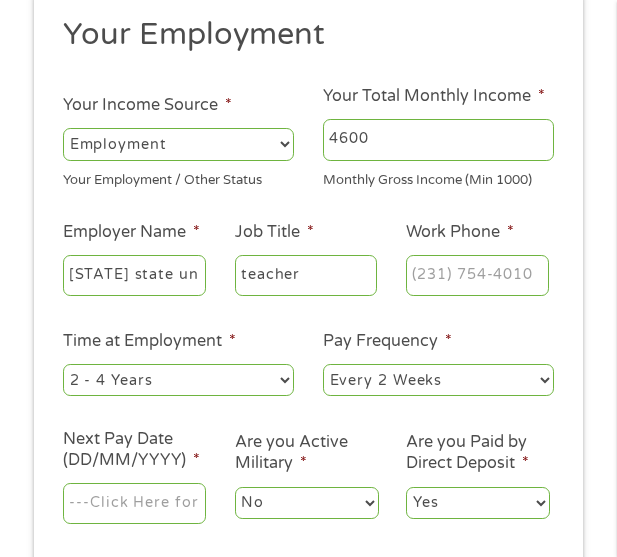 type on "teacher" 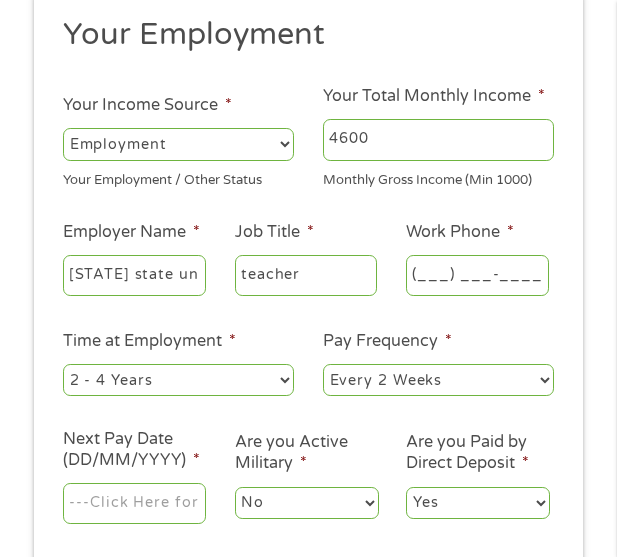 click on "(___) ___-____" at bounding box center [477, 276] 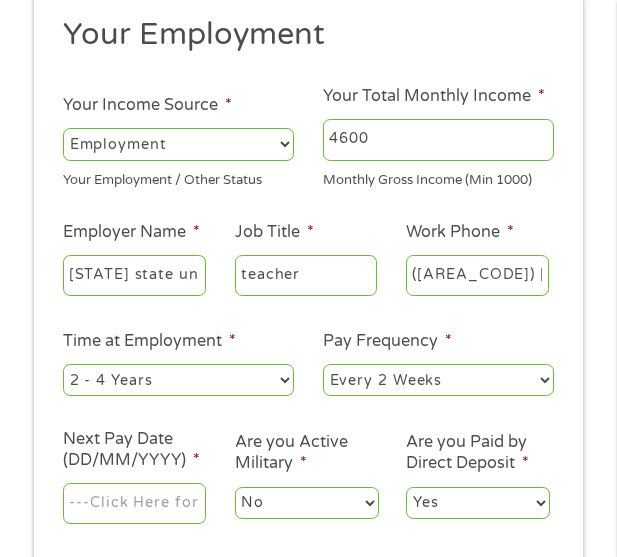 type on "([AREA_CODE]) [PHONE_PREFIX]-5000" 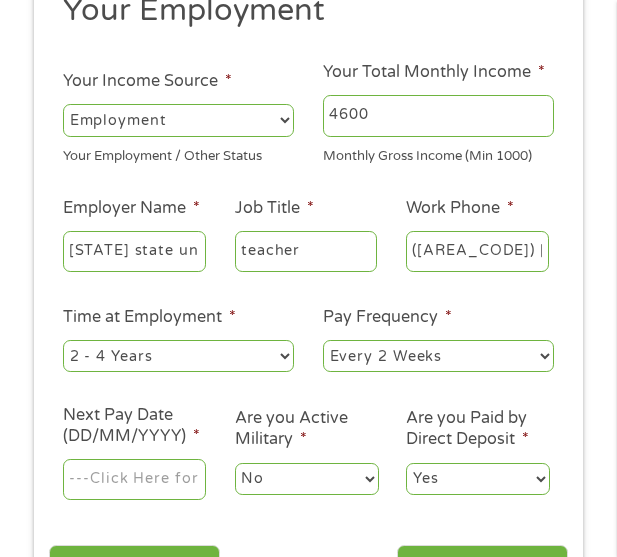 scroll, scrollTop: 315, scrollLeft: 0, axis: vertical 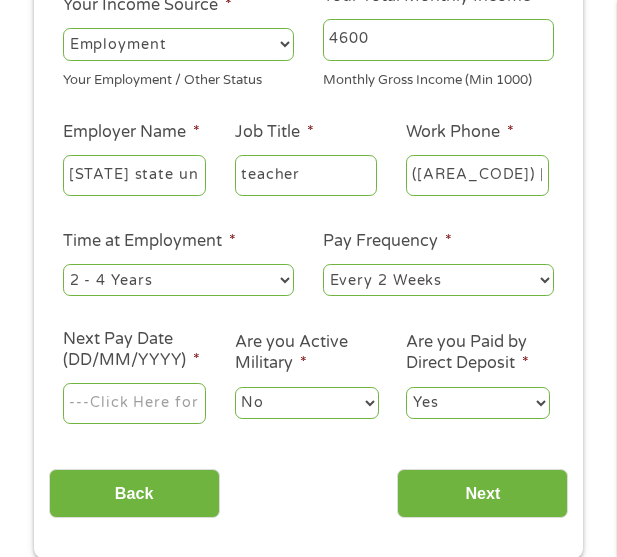 click on "--- Choose one --- 1 Year or less 1 - 2 Years 2 - 4 Years Over 4 Years" at bounding box center (178, 280) 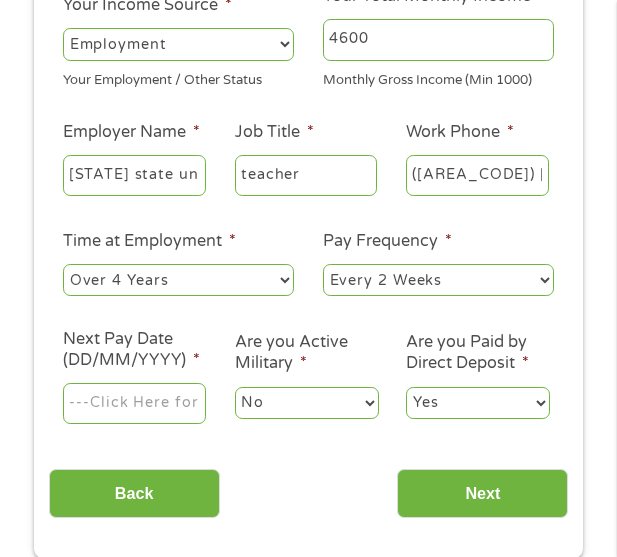 click on "--- Choose one --- 1 Year or less 1 - 2 Years 2 - 4 Years Over 4 Years" at bounding box center (178, 280) 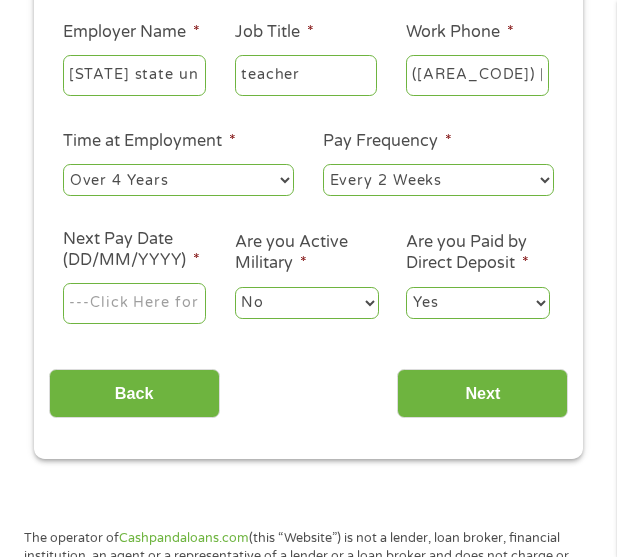 click on "Home Get Loan Offer How it works FAQs Blog Cash Loans Quick Loans Online Loans Payday Loans Cash Advances Préstamos Paycheck Loans Near Me Artificial Intelligence Loans Contact Us
1         Start   2         Your Home   3         About You   4         Employment   5         Banking   6
This field is hidden when viewing the form gclid EAIaIQobChMIsOKolfL3jgMVADcIBR2K3DZgEAAYAyAAEgJnR_D_BwE This field is hidden when viewing the form Referrer https://www.cashpandaloans.com/?medium=adwords&source=adwords&campaign=21057743473&adgroup&creative&position&keyword&utm_term=%7Bsearchterm%7D&matchtype&device=c&network=x&gad_source=1&gad_campaignid=21054584072&gclid=EAIaIQobChMIsOKolfL3jgMVADcIBR2K3DZgEAAYAyAAEgJnR_D_BwE This field is hidden when viewing the form Source adwords This field is hidden when viewing the form Campaign 21057743473 This field is hidden when viewing the form Medium adwords c x" at bounding box center [308, 1061] 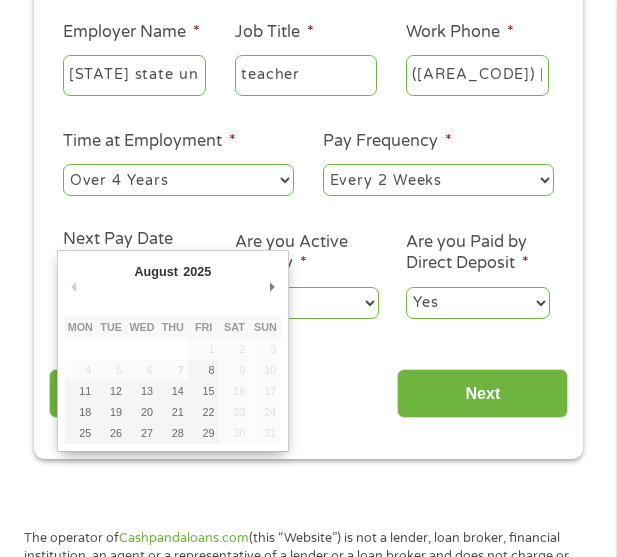 click on "16" at bounding box center (234, 391) 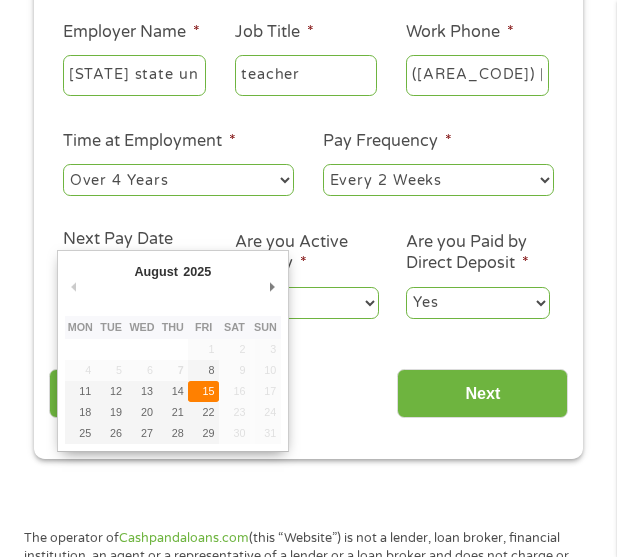 type on "15/08/2025" 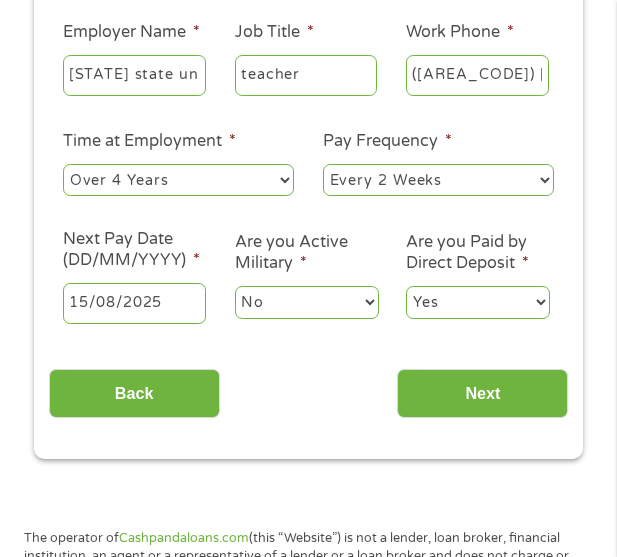click on "No Yes" at bounding box center [307, 302] 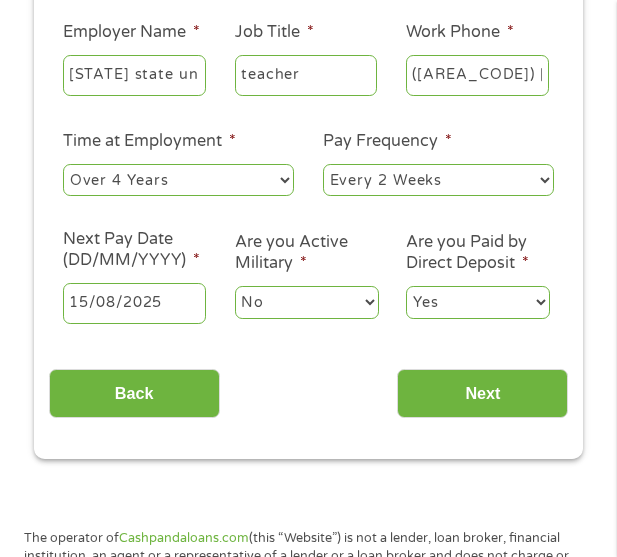 click on "Yes No" at bounding box center (478, 302) 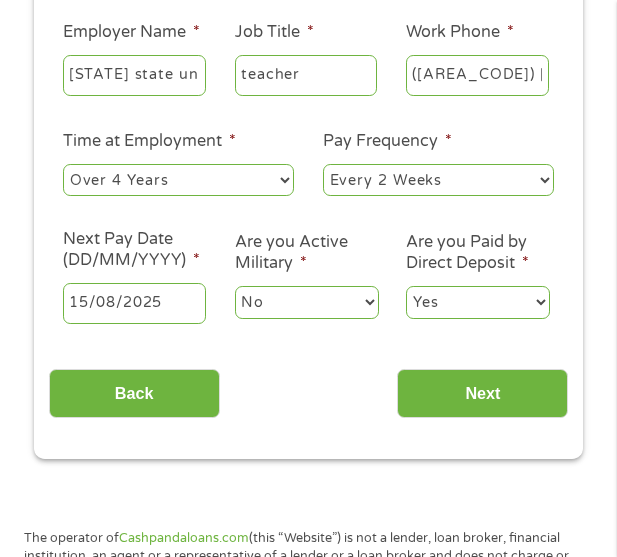 click on "Yes No" at bounding box center [478, 302] 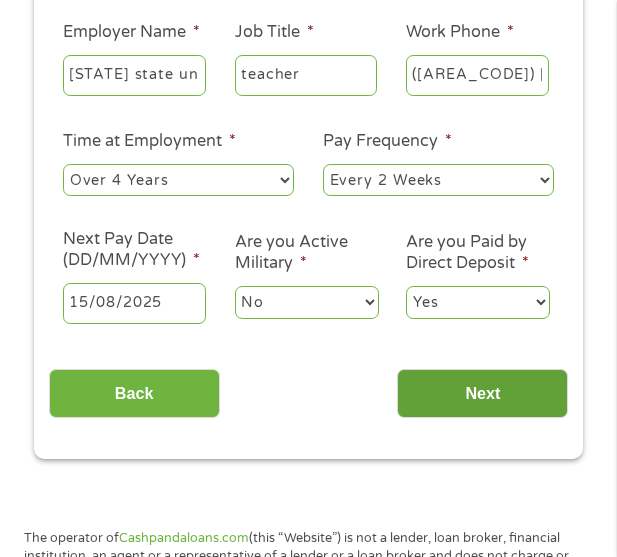 click on "Next" at bounding box center [482, 393] 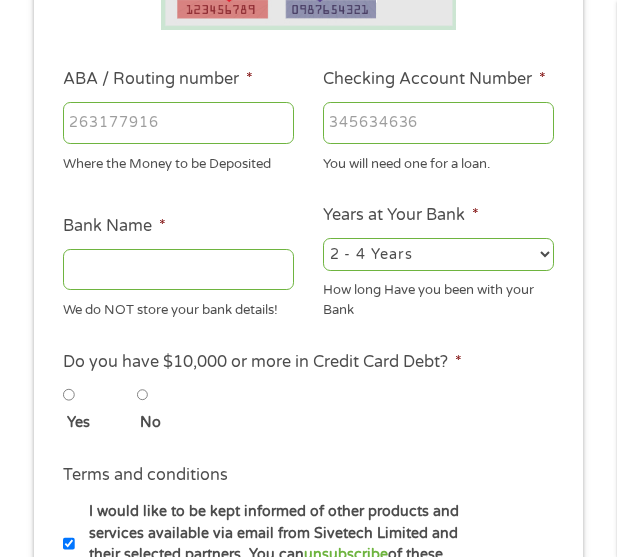 scroll, scrollTop: 8, scrollLeft: 8, axis: both 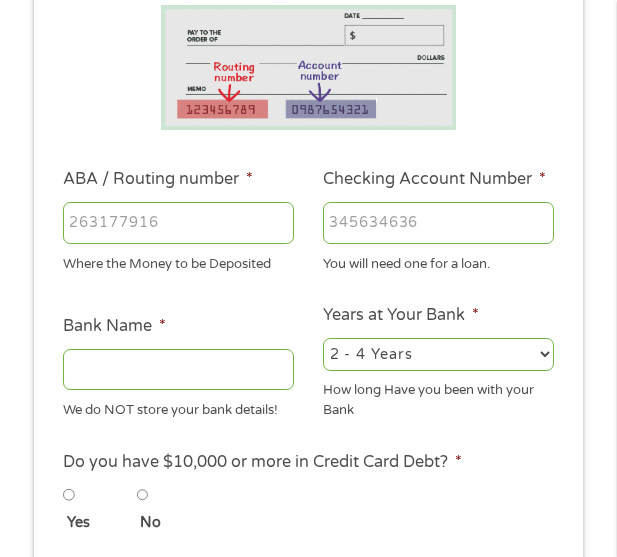 click on "ABA / Routing number *" at bounding box center (178, 223) 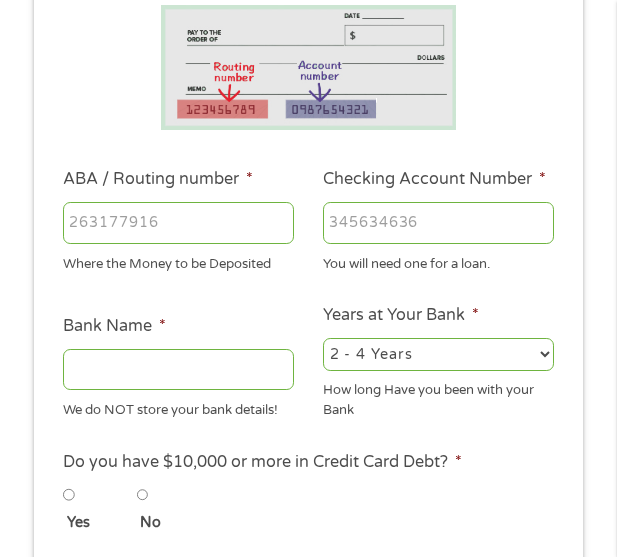 type on "[NUMBER]" 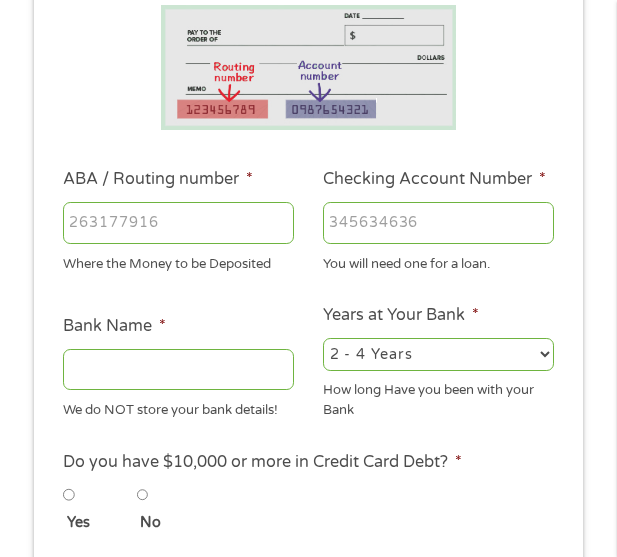 type on "PNC BANK OHIO" 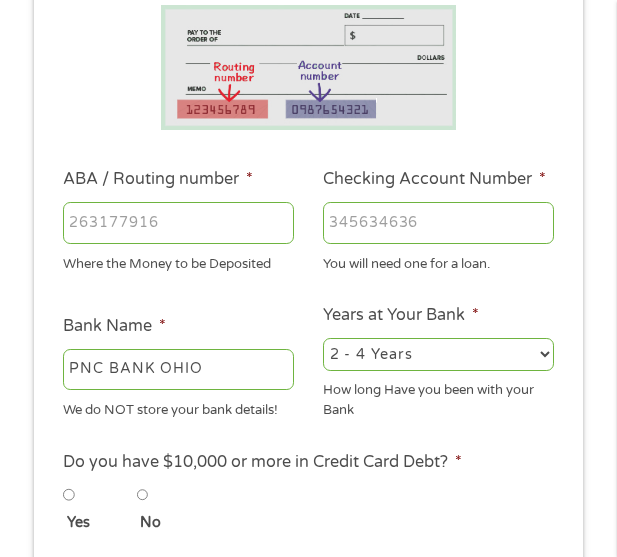 type on "[NUMBER]" 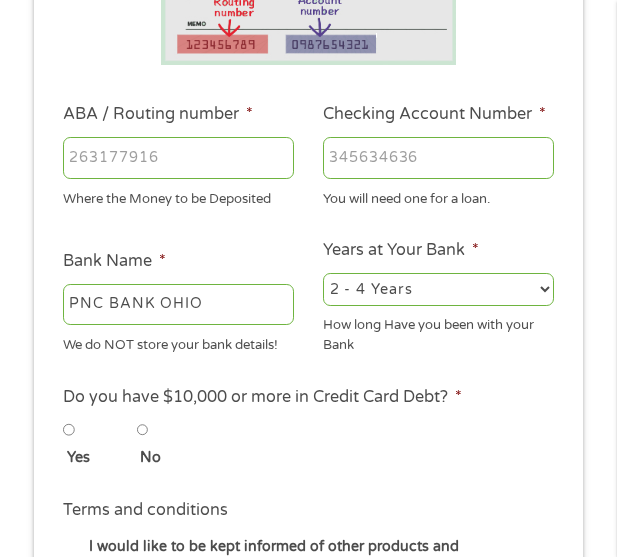 scroll, scrollTop: 415, scrollLeft: 0, axis: vertical 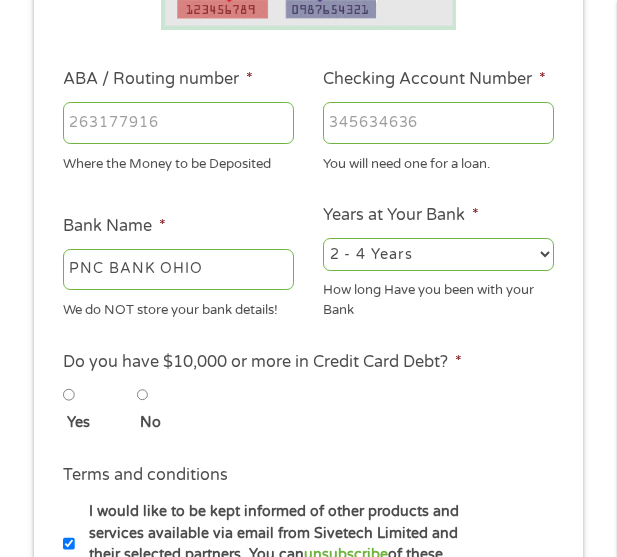 type on "[NUMBER]" 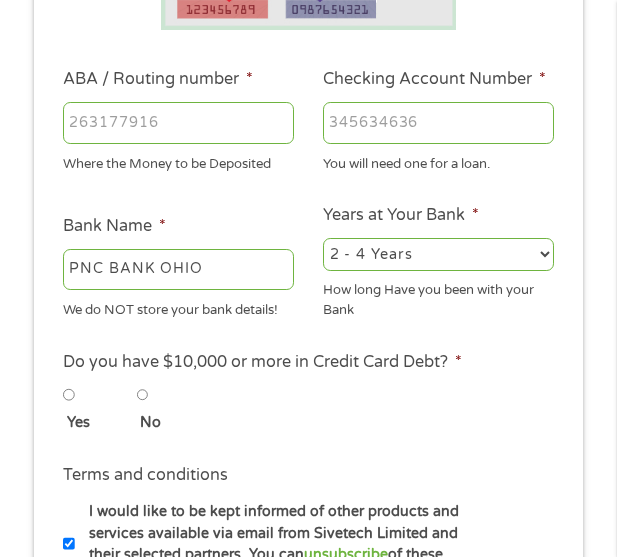 click on "2 - 4 Years 6 - 12 Months 1 - 2 Years Over 4 Years" at bounding box center (438, 254) 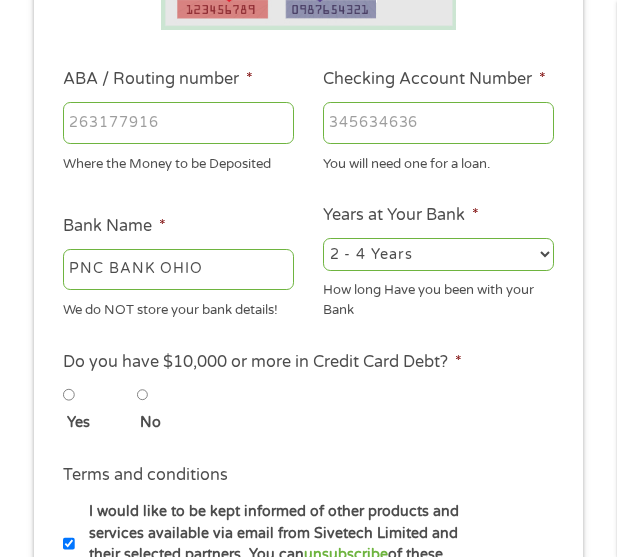 click on "2 - 4 Years 6 - 12 Months 1 - 2 Years Over 4 Years" at bounding box center (438, 254) 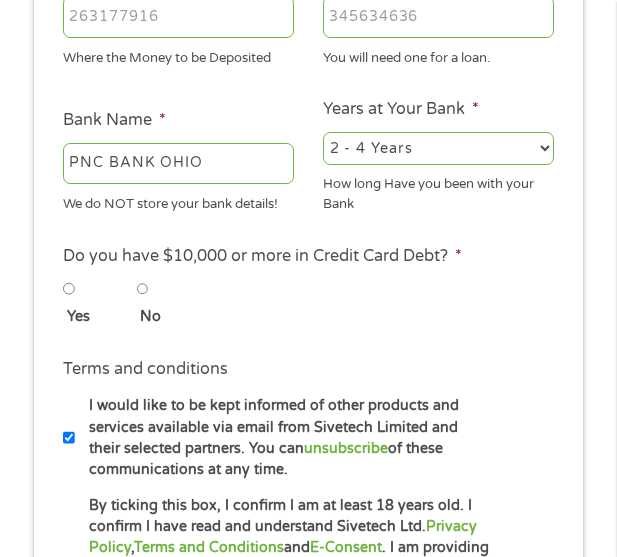 scroll, scrollTop: 615, scrollLeft: 0, axis: vertical 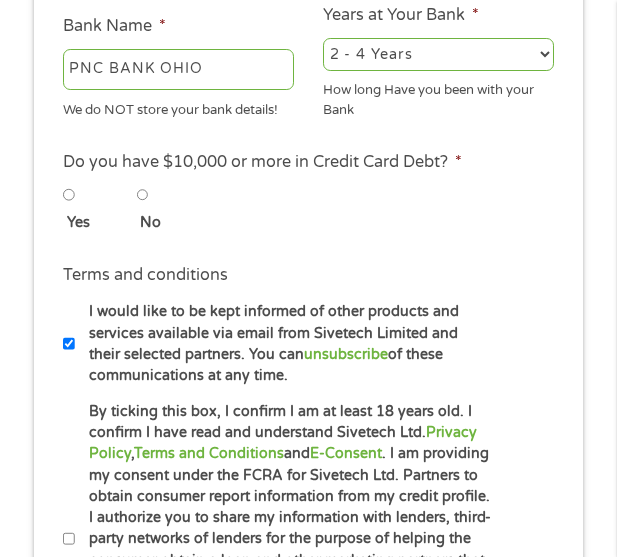 click on "No" at bounding box center (143, 195) 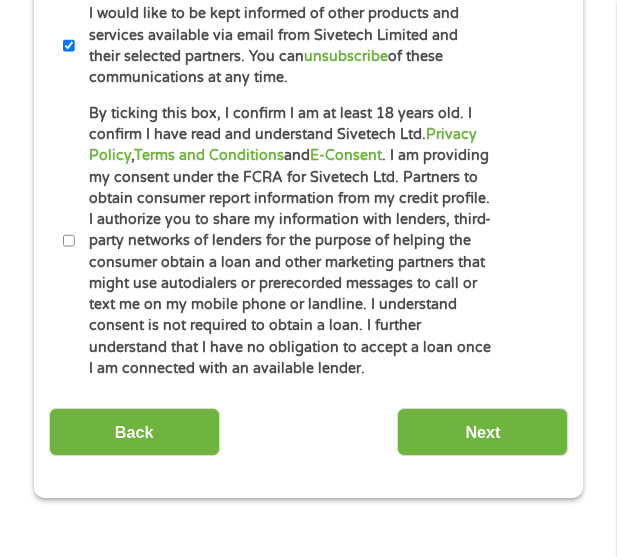 scroll, scrollTop: 915, scrollLeft: 0, axis: vertical 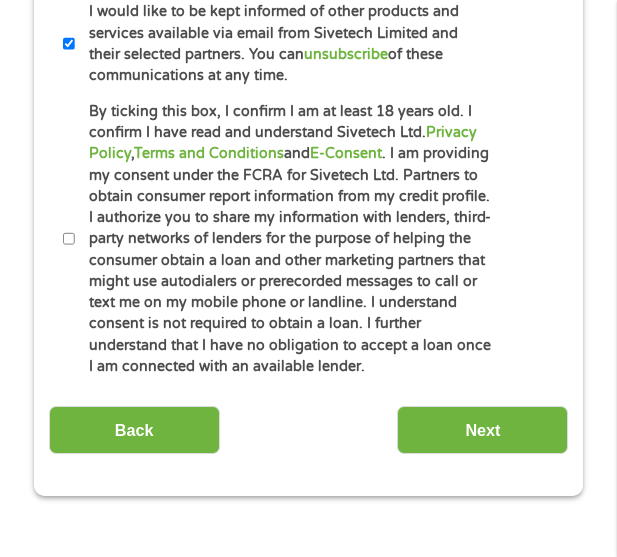 click on "By ticking this box, I confirm I am at least 18 years old. I confirm I have read and understand Sivetech Ltd.  Privacy Policy ,  Terms and Conditions  and  E-Consent . I am providing my consent under the FCRA for Sivetech Ltd. Partners to obtain consumer report information from my credit profile. I authorize you to share my information with lenders, third-party networks of lenders for the purpose of helping the consumer obtain a loan and other marketing partners that might use autodialers or prerecorded messages to call or text me on my mobile phone or landline. I understand consent is not required to obtain a loan. I further understand that I have no obligation to accept a loan once I am connected with an available lender." at bounding box center [283, 239] 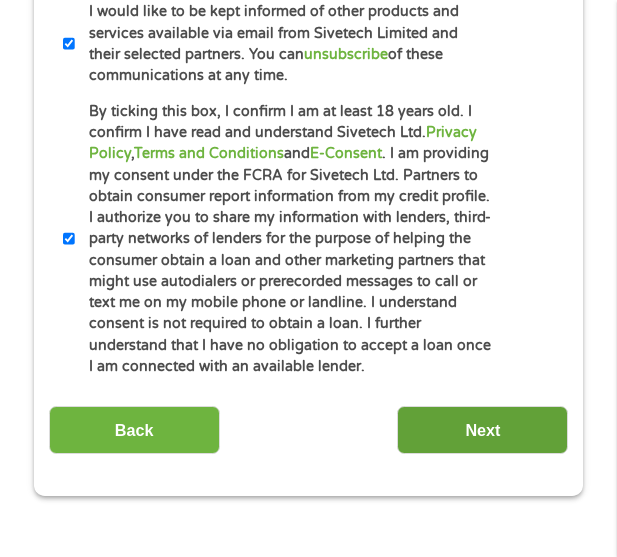 click on "Next" at bounding box center [482, 430] 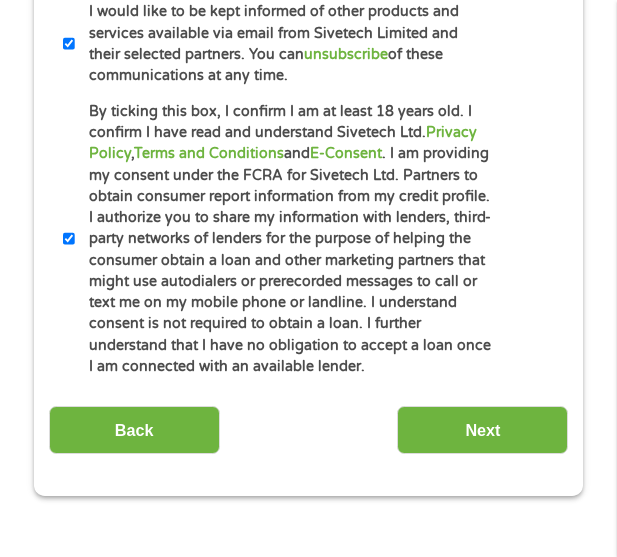 scroll, scrollTop: 782, scrollLeft: 0, axis: vertical 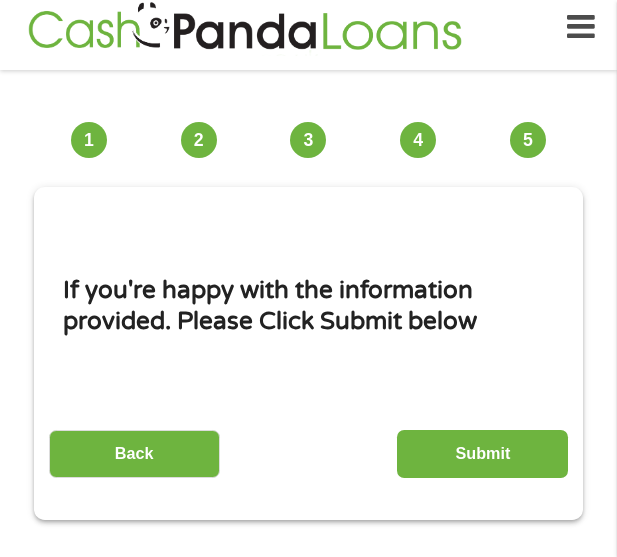drag, startPoint x: 477, startPoint y: 429, endPoint x: 482, endPoint y: 444, distance: 15.811388 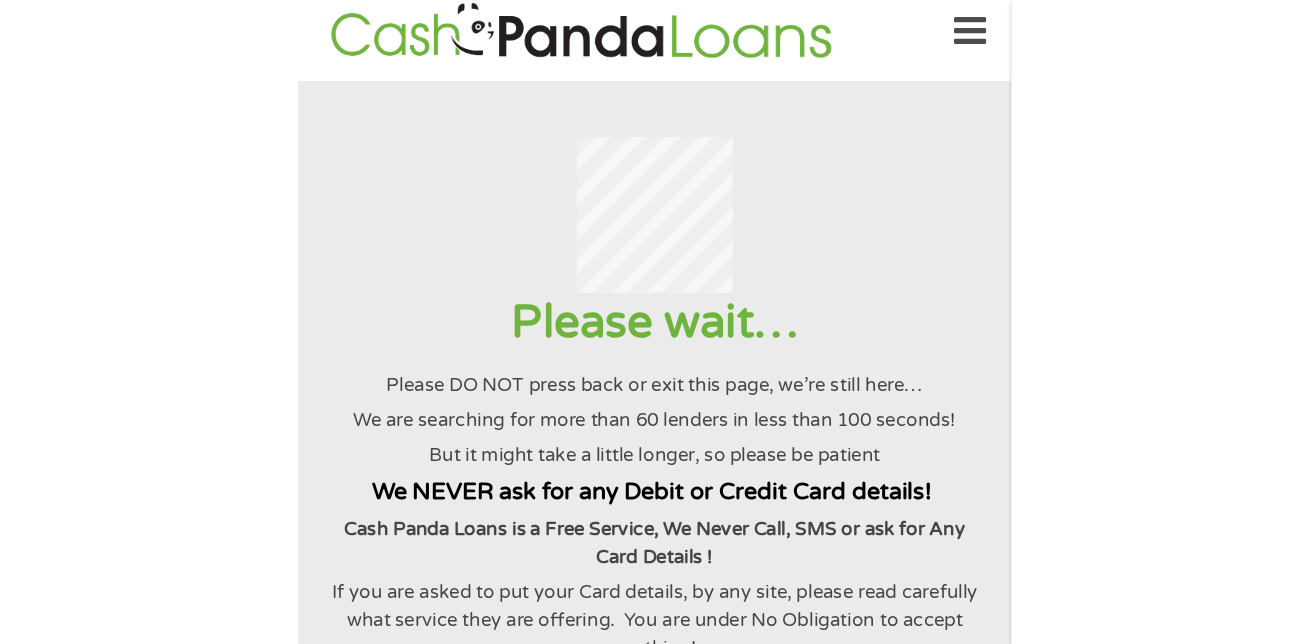 scroll, scrollTop: 0, scrollLeft: 0, axis: both 